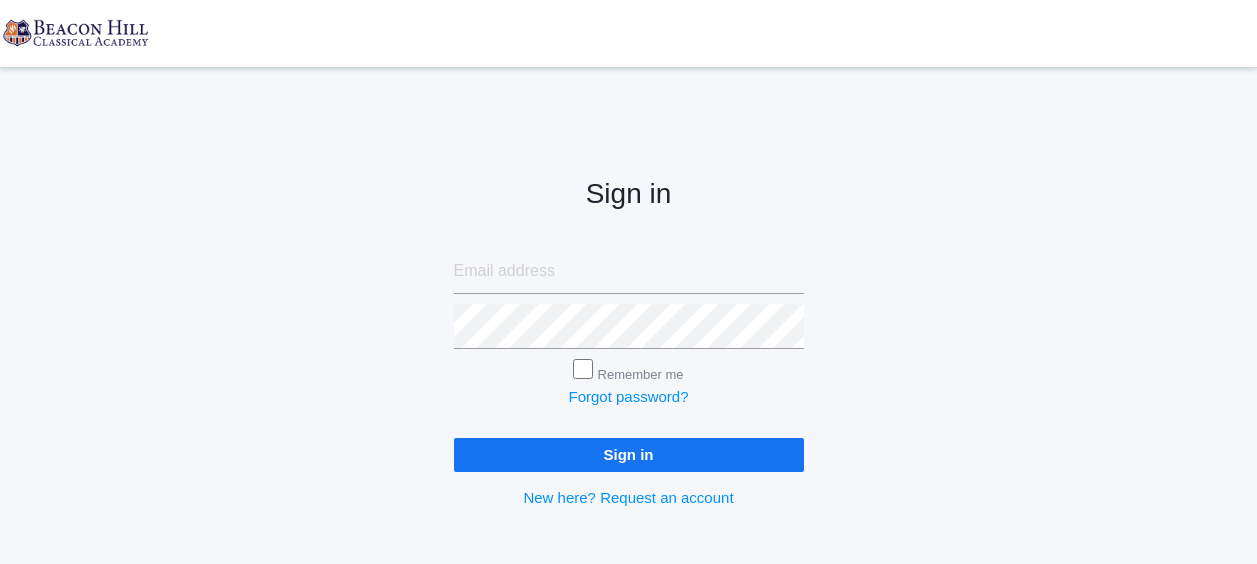 scroll, scrollTop: 0, scrollLeft: 0, axis: both 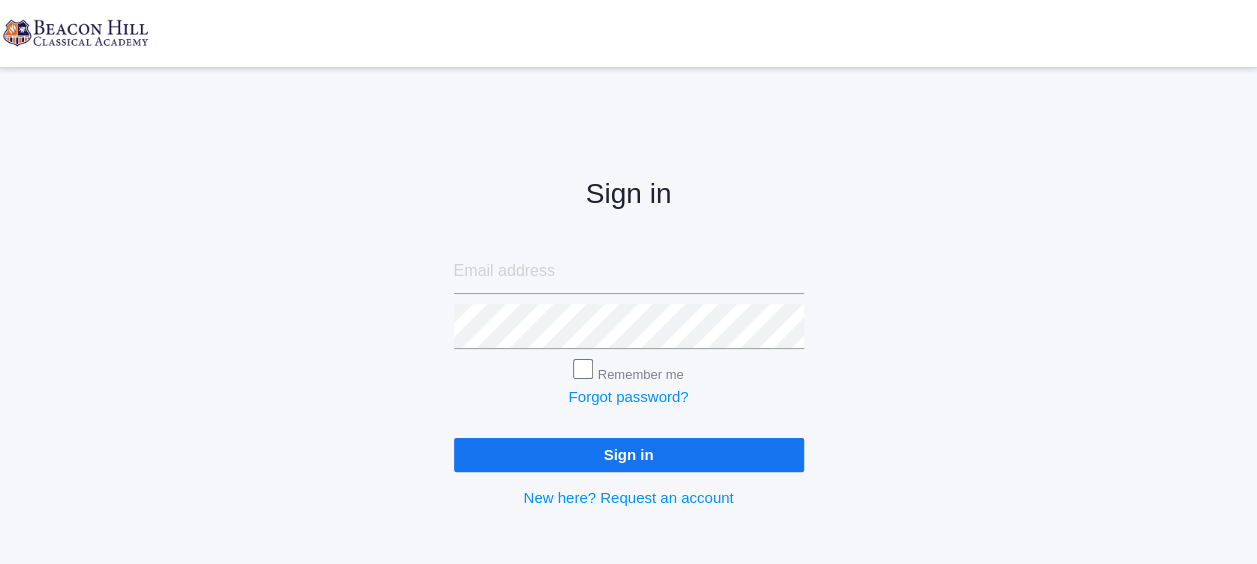 type on "nicolecanty18@gmail.com" 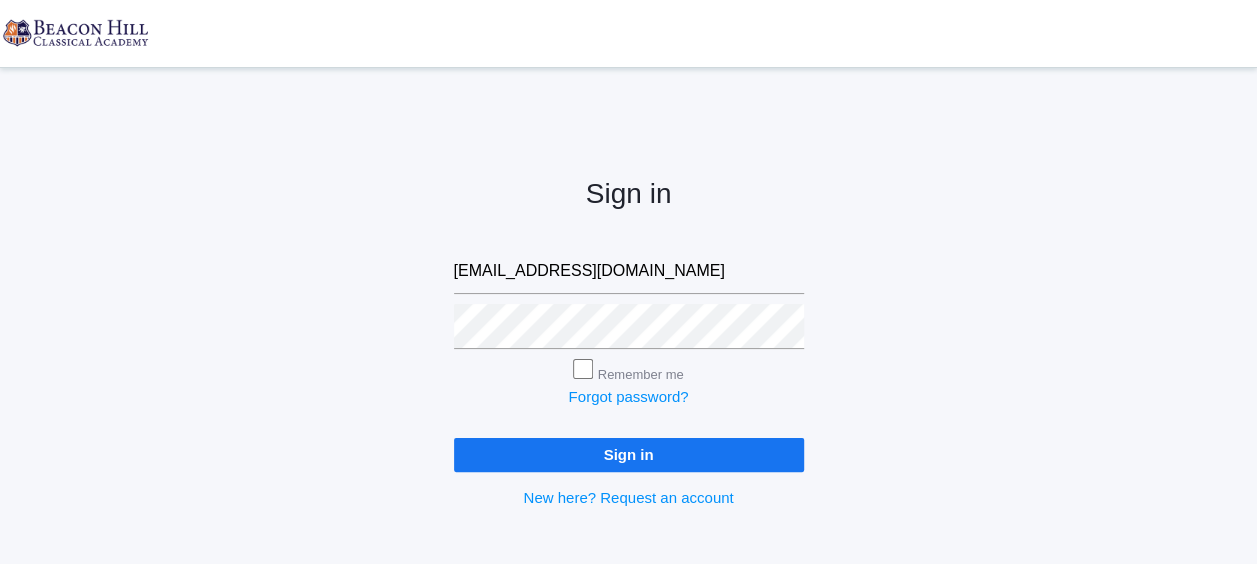 click on "Sign in" at bounding box center [629, 454] 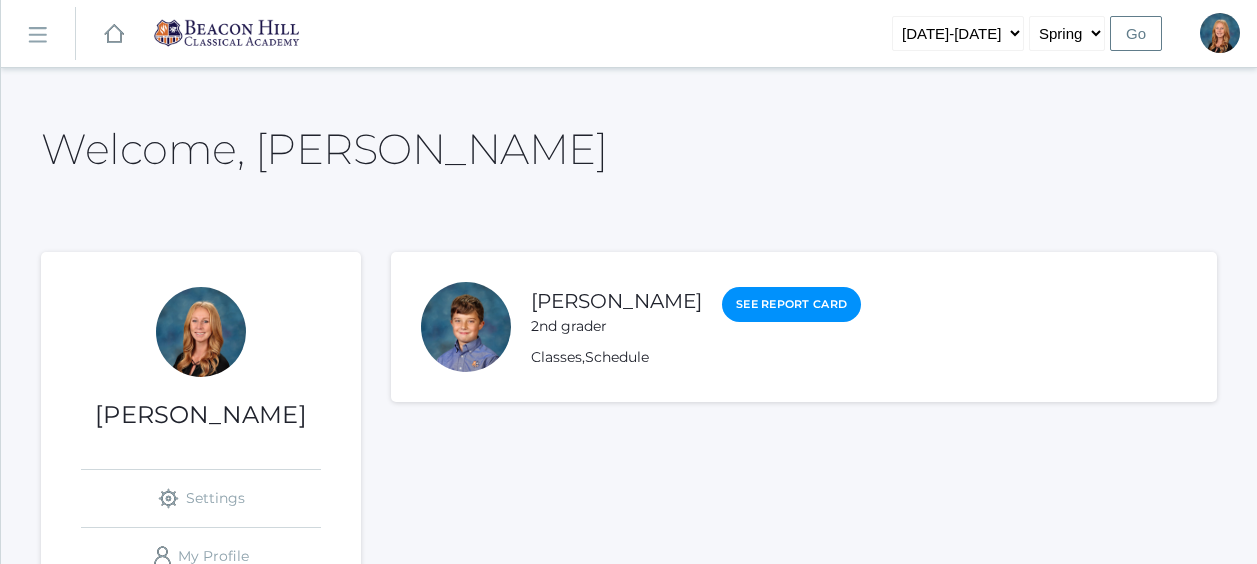 scroll, scrollTop: 0, scrollLeft: 0, axis: both 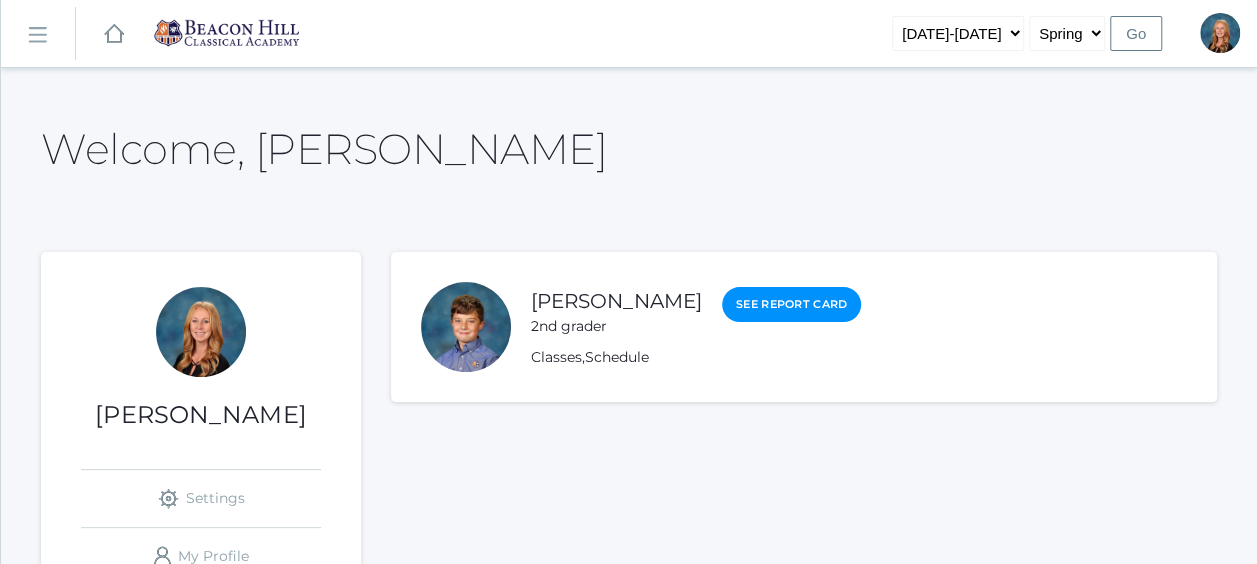 click 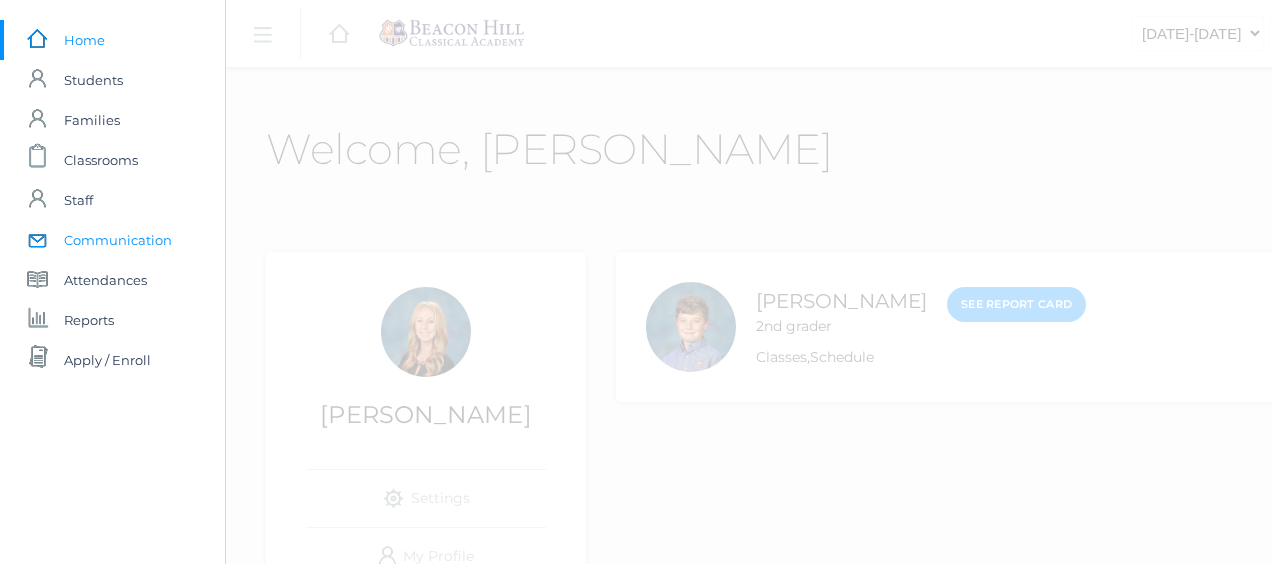 click on "Communication" at bounding box center [118, 240] 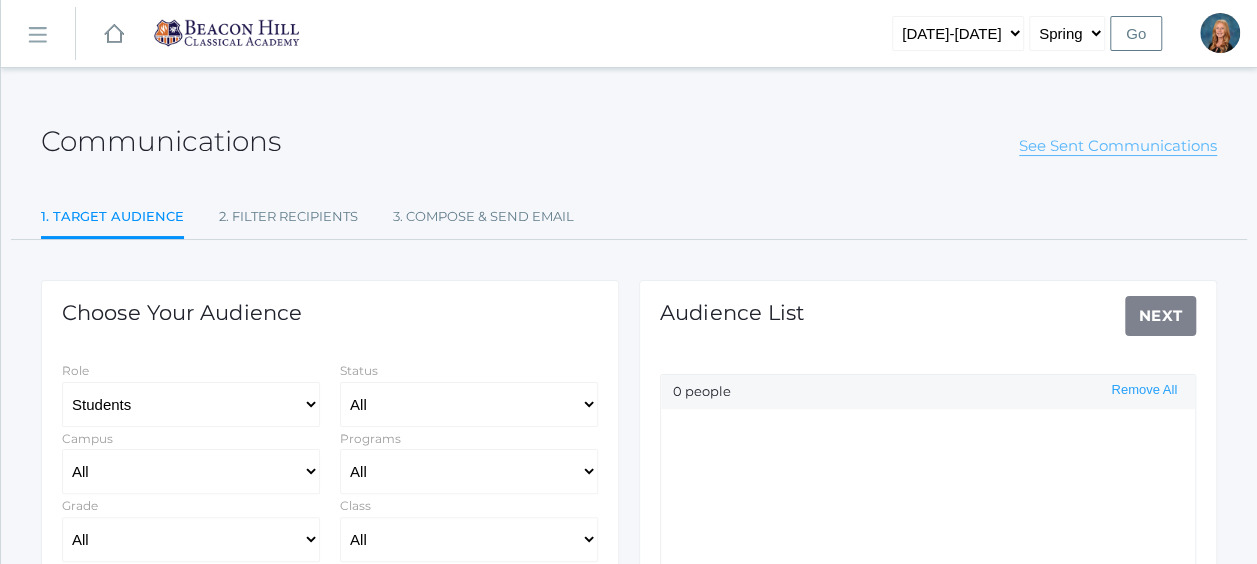 click on "See Sent Communications" 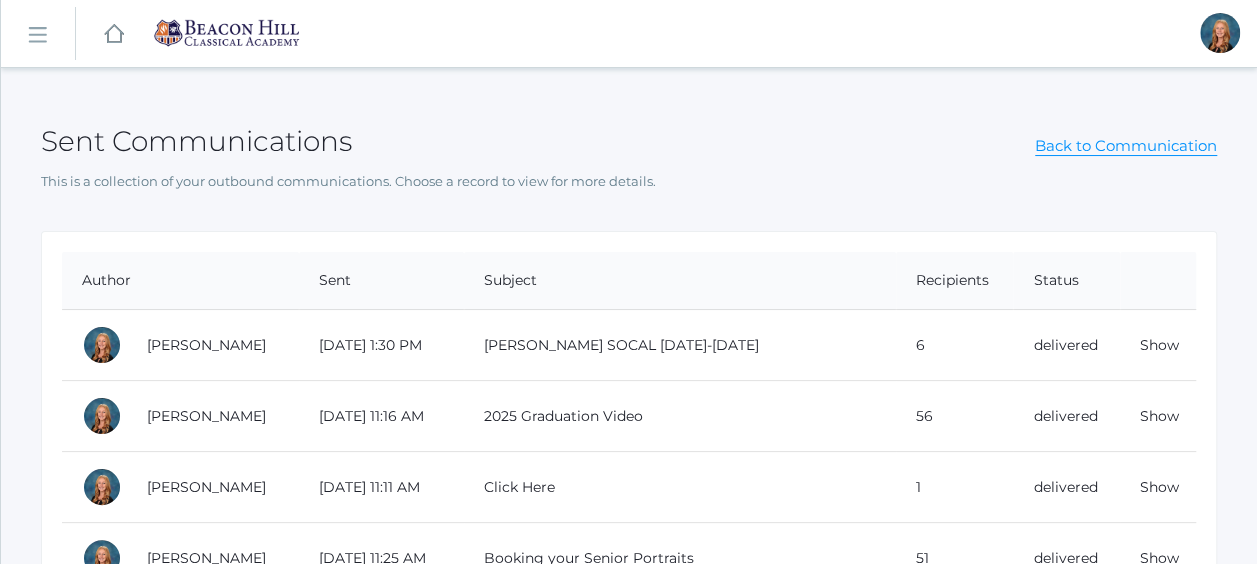 click on "Back to Communication" at bounding box center [1126, 146] 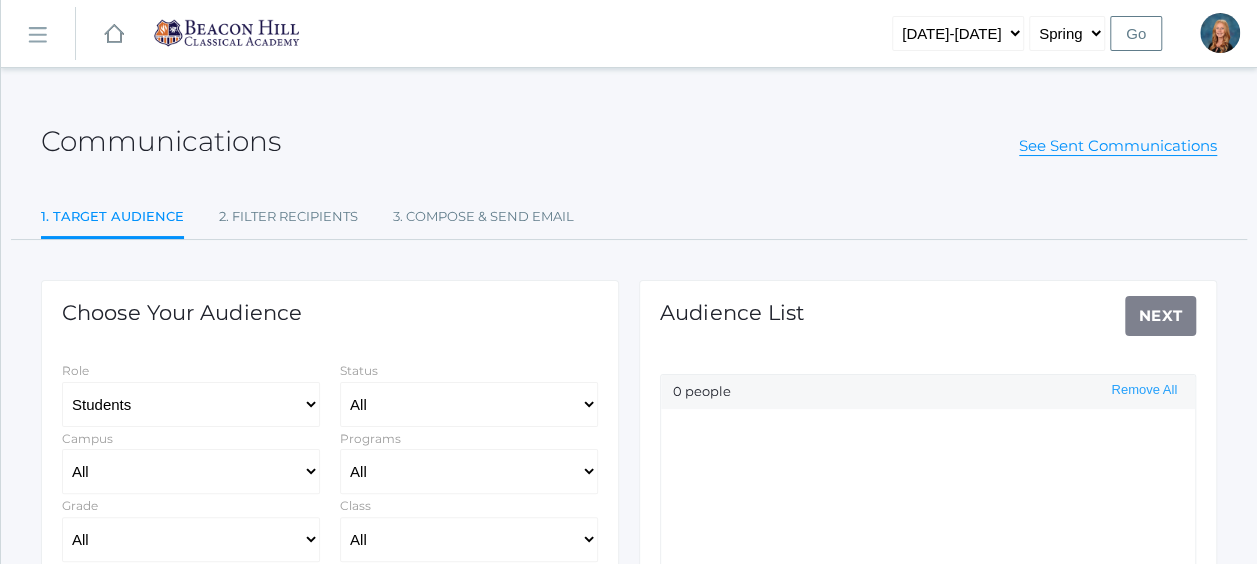 select on "Enrolled" 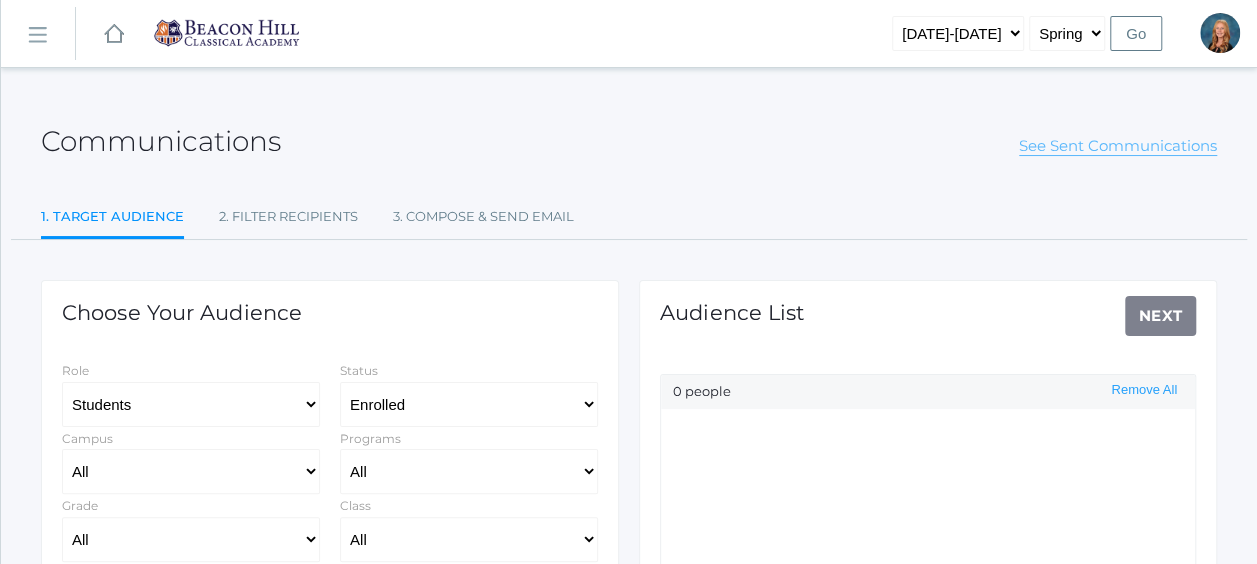 click on "See Sent Communications" 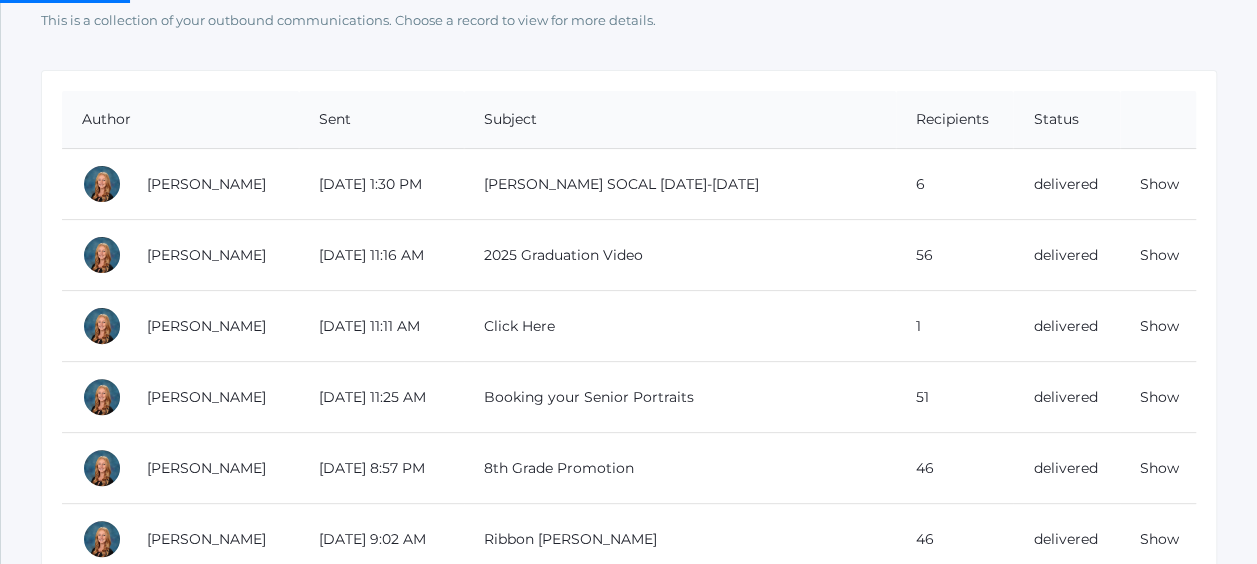 scroll, scrollTop: 244, scrollLeft: 0, axis: vertical 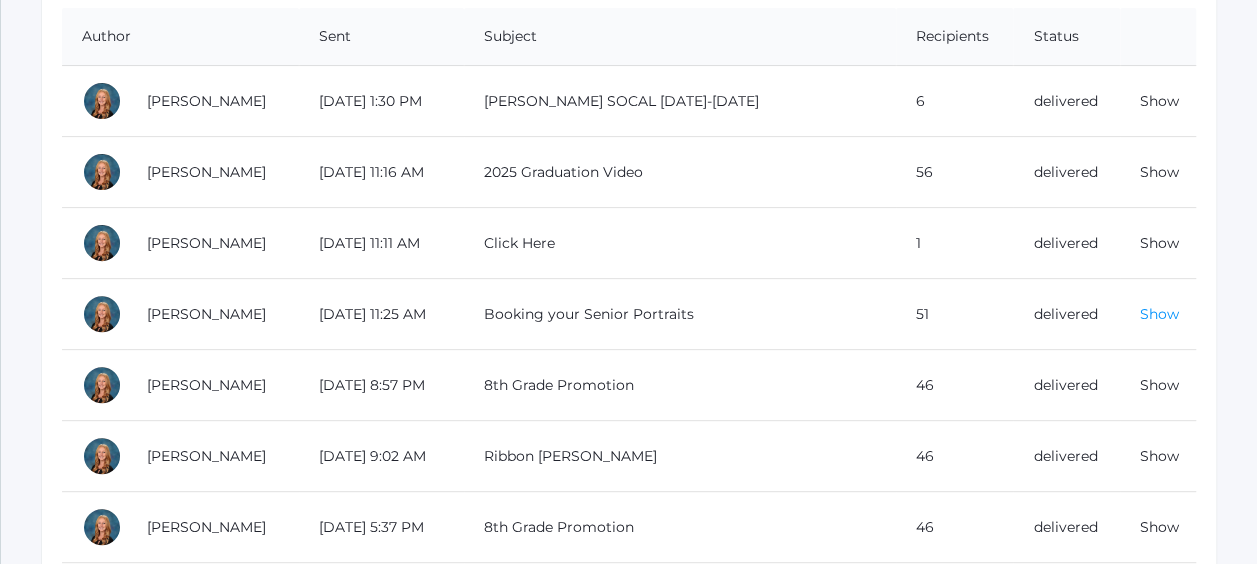 click on "Show" at bounding box center (1159, 314) 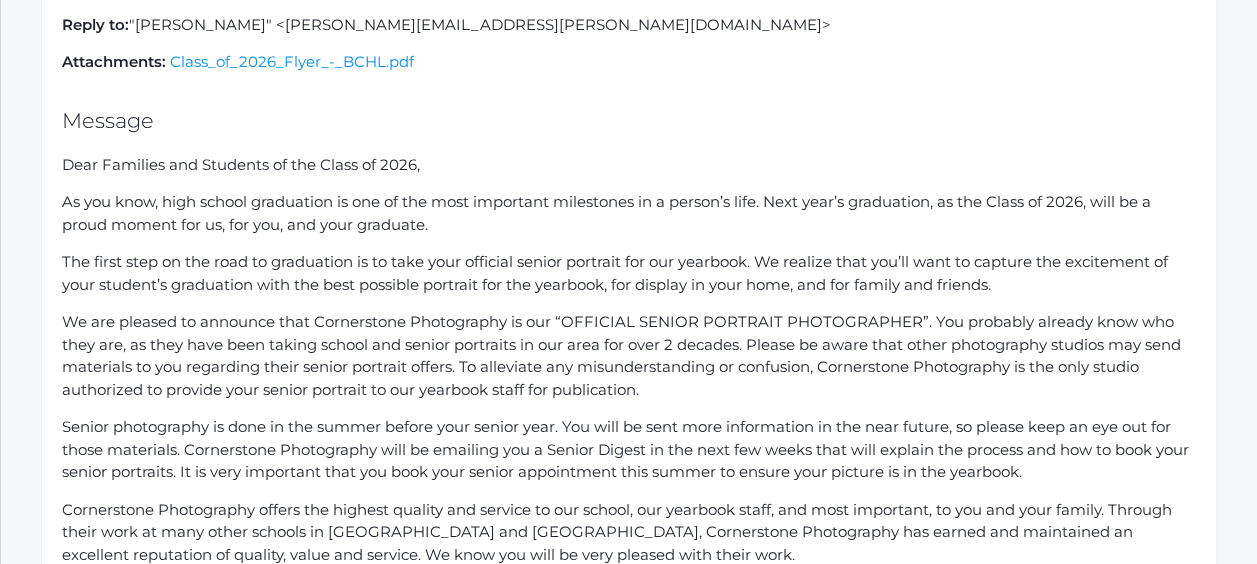 scroll, scrollTop: 315, scrollLeft: 0, axis: vertical 